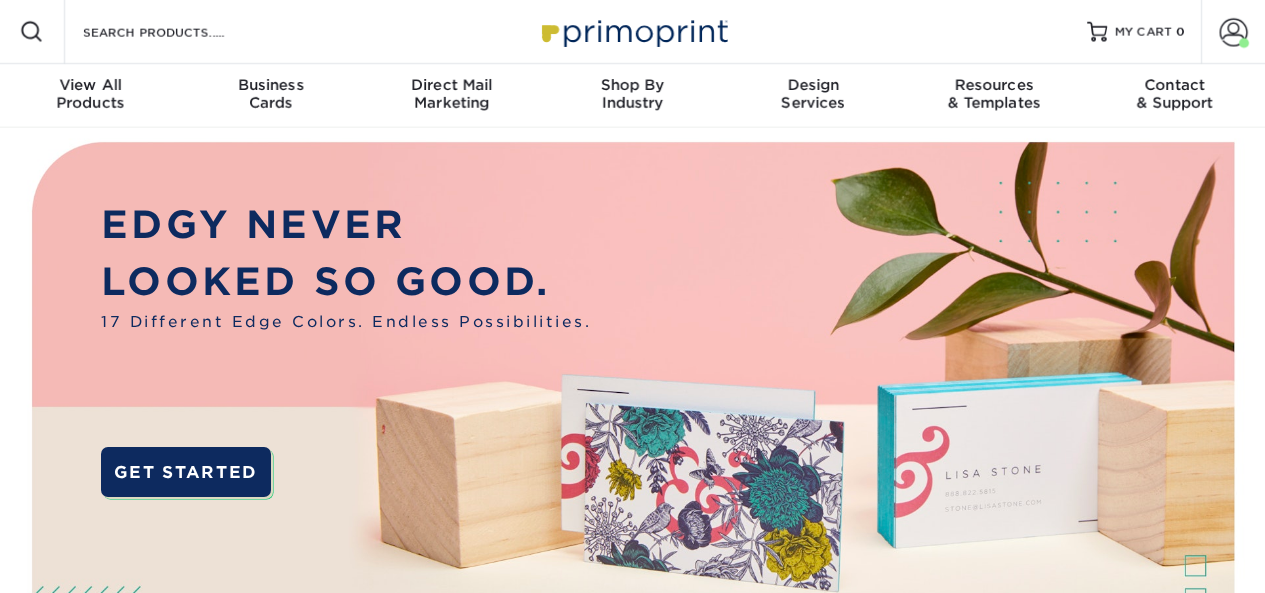 scroll, scrollTop: 0, scrollLeft: 0, axis: both 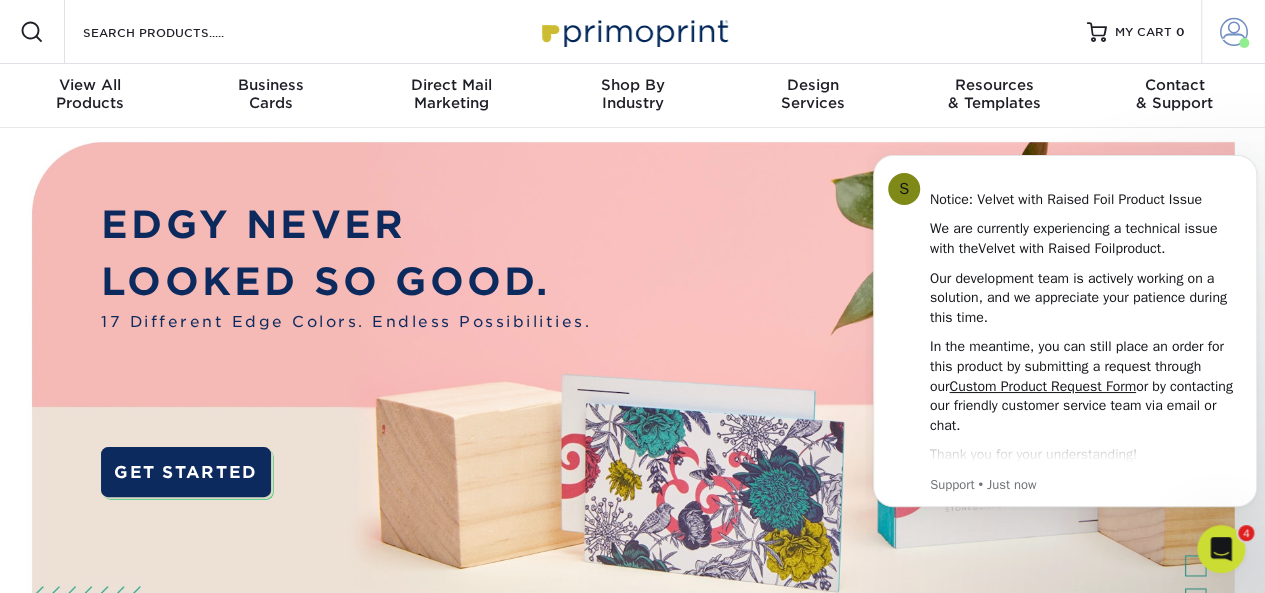 click at bounding box center (1234, 32) 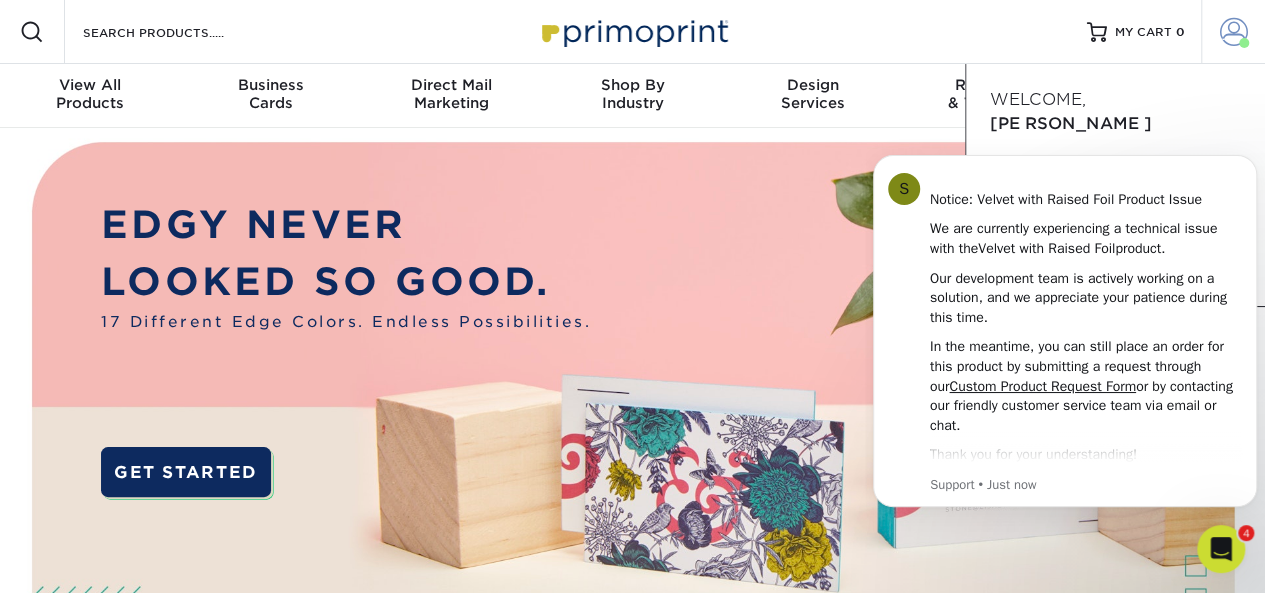 click at bounding box center [1234, 32] 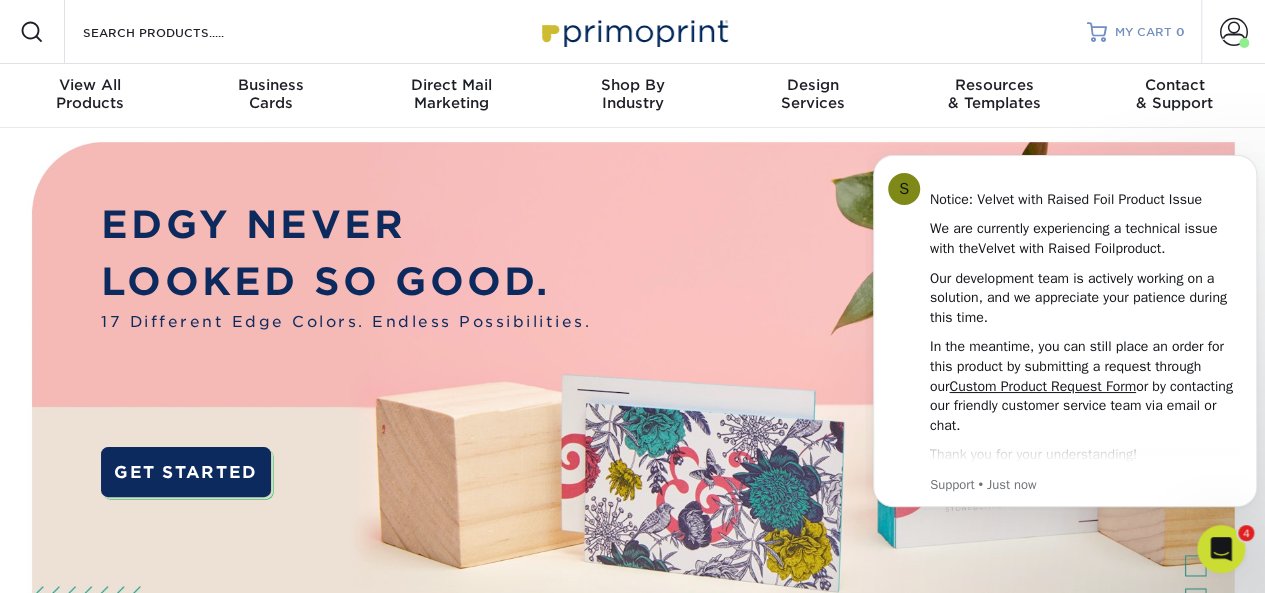 click on "MY CART" at bounding box center [1143, 32] 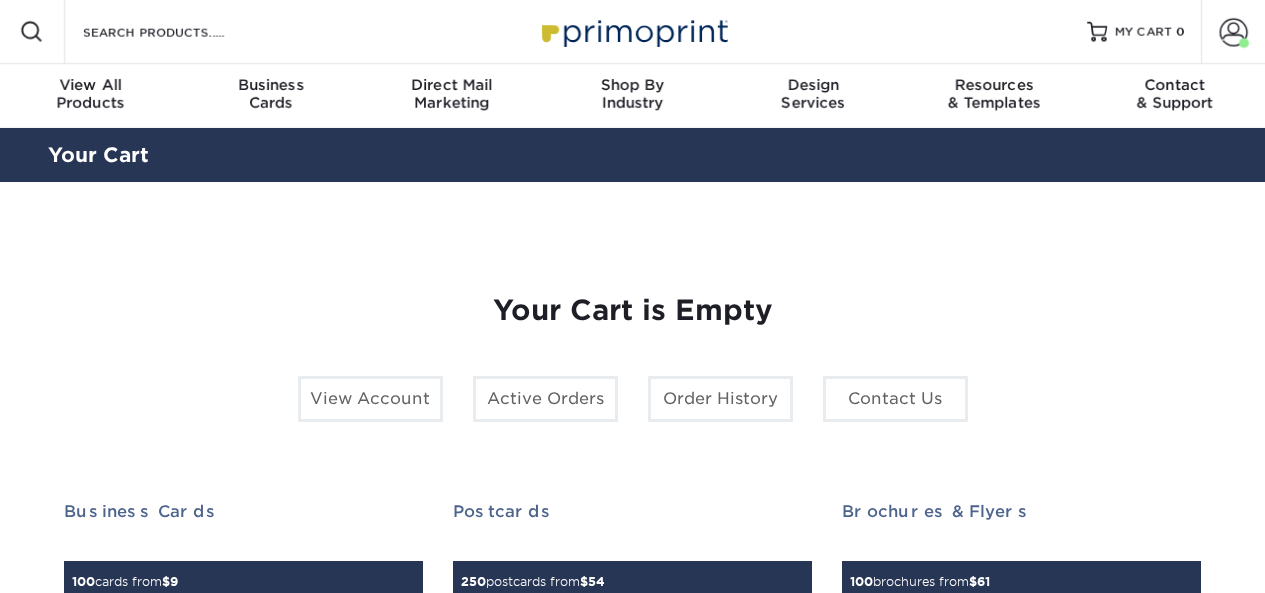 scroll, scrollTop: 0, scrollLeft: 0, axis: both 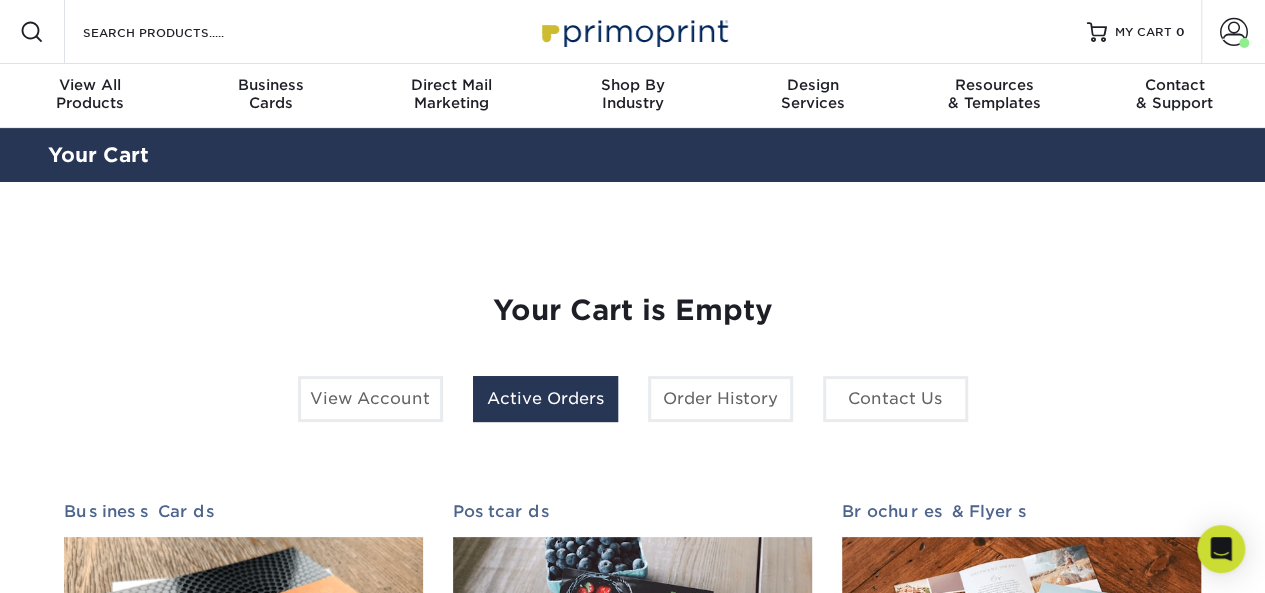click on "Active Orders" at bounding box center (545, 399) 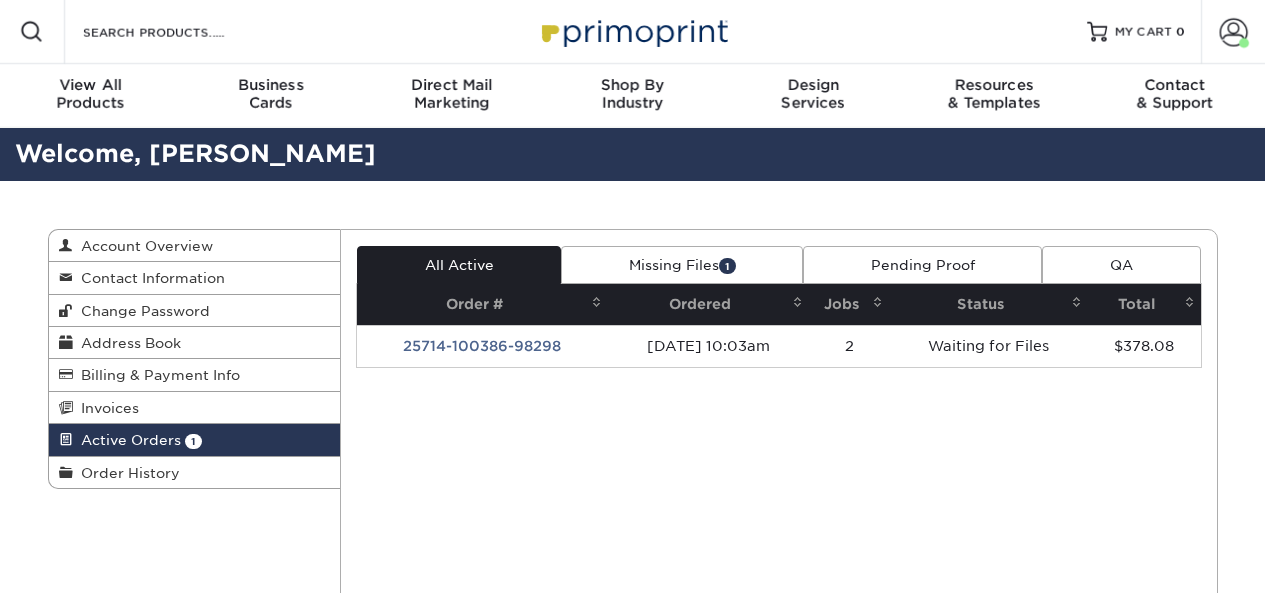scroll, scrollTop: 0, scrollLeft: 0, axis: both 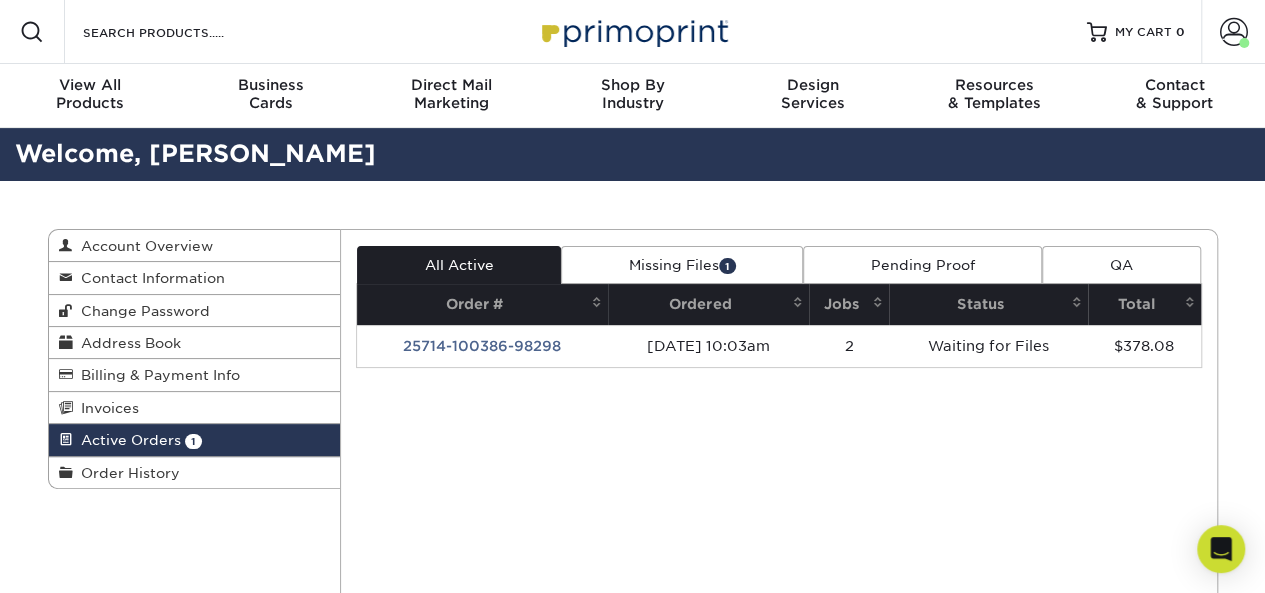 click on "25714-100386-98298" at bounding box center (482, 346) 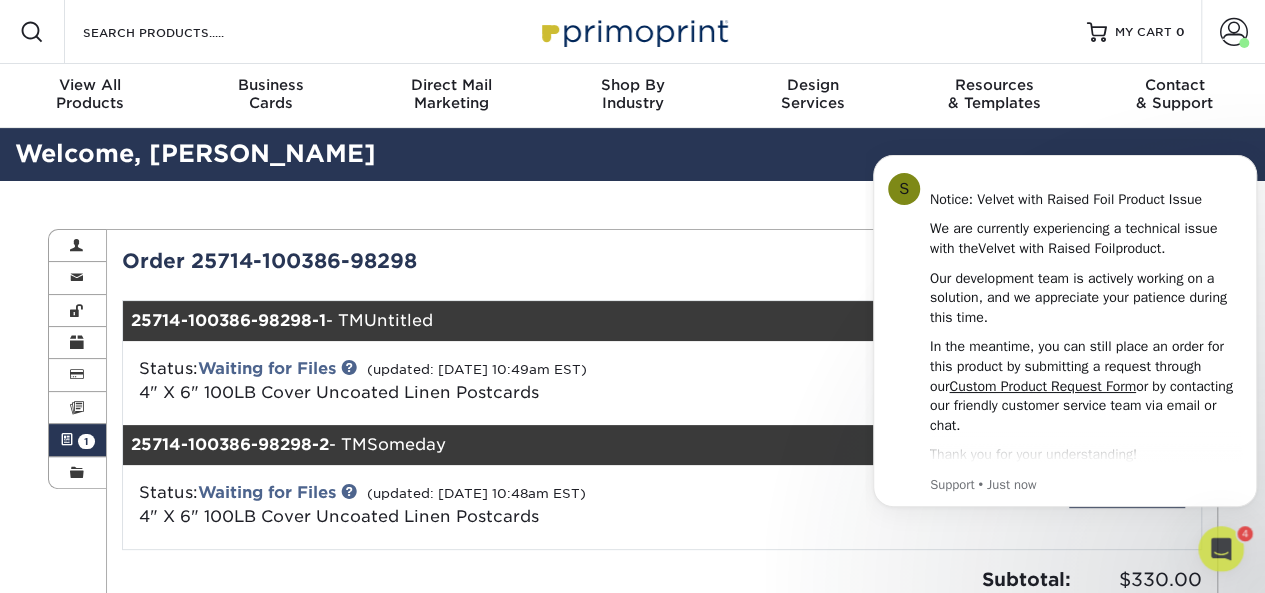 scroll, scrollTop: 0, scrollLeft: 0, axis: both 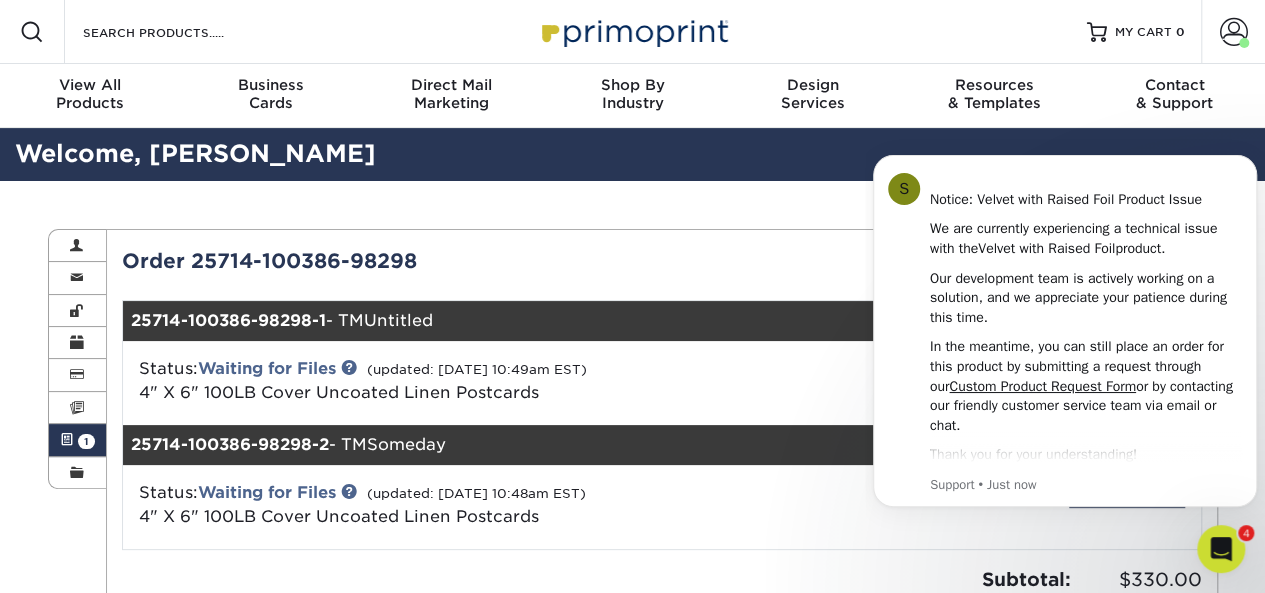 click on "Current Orders
1
Active
1                                                 Missing Files" at bounding box center (662, 492) 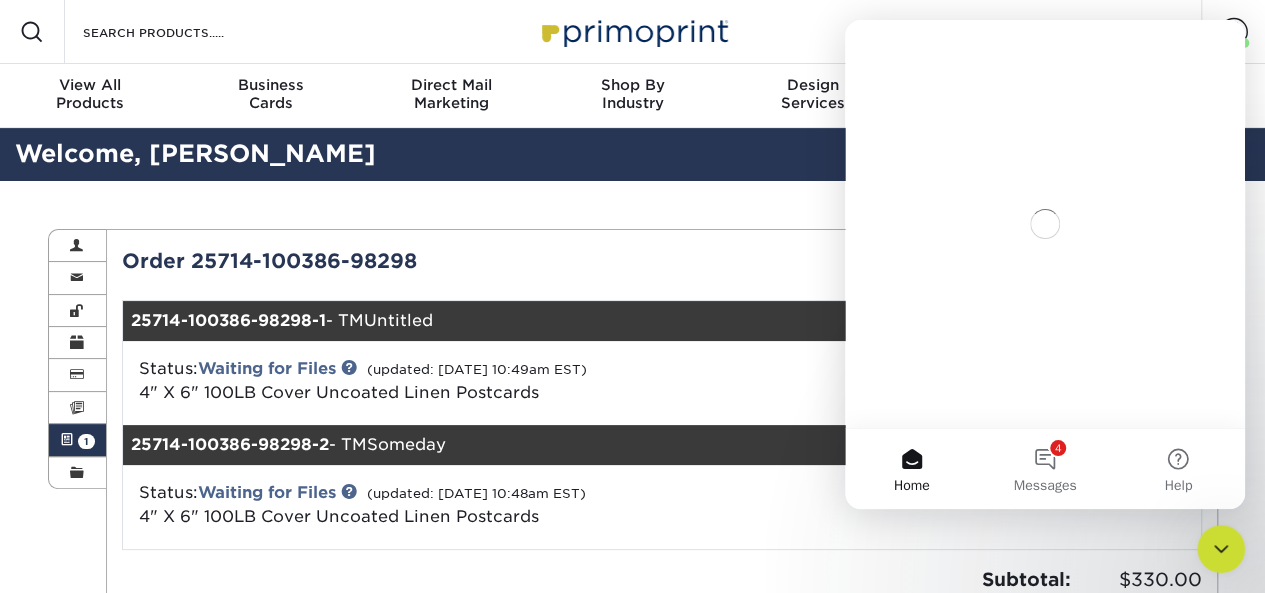 scroll, scrollTop: 0, scrollLeft: 0, axis: both 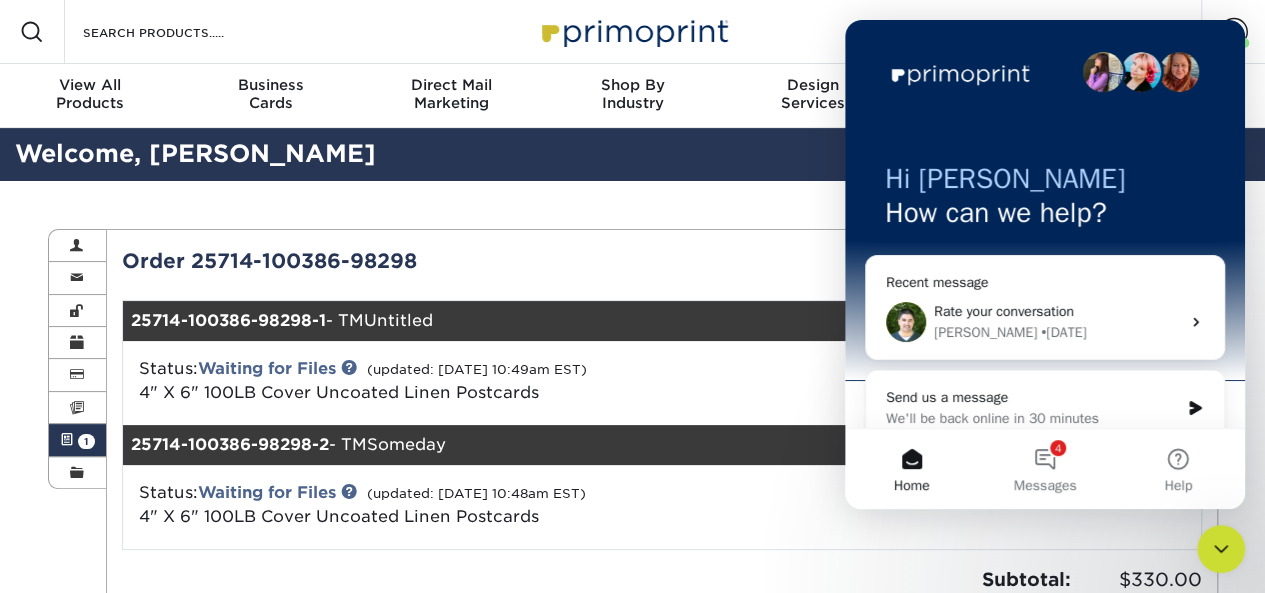 click on "Current Orders
1
Active
1                                                 Missing Files" at bounding box center (662, 492) 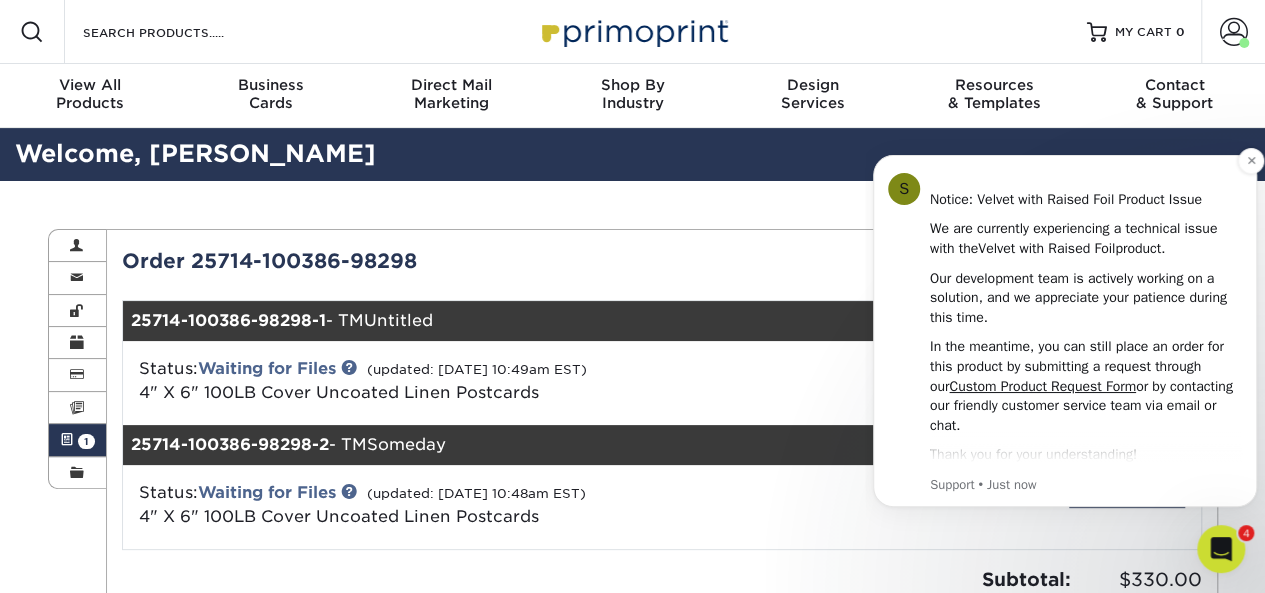 scroll, scrollTop: 0, scrollLeft: 0, axis: both 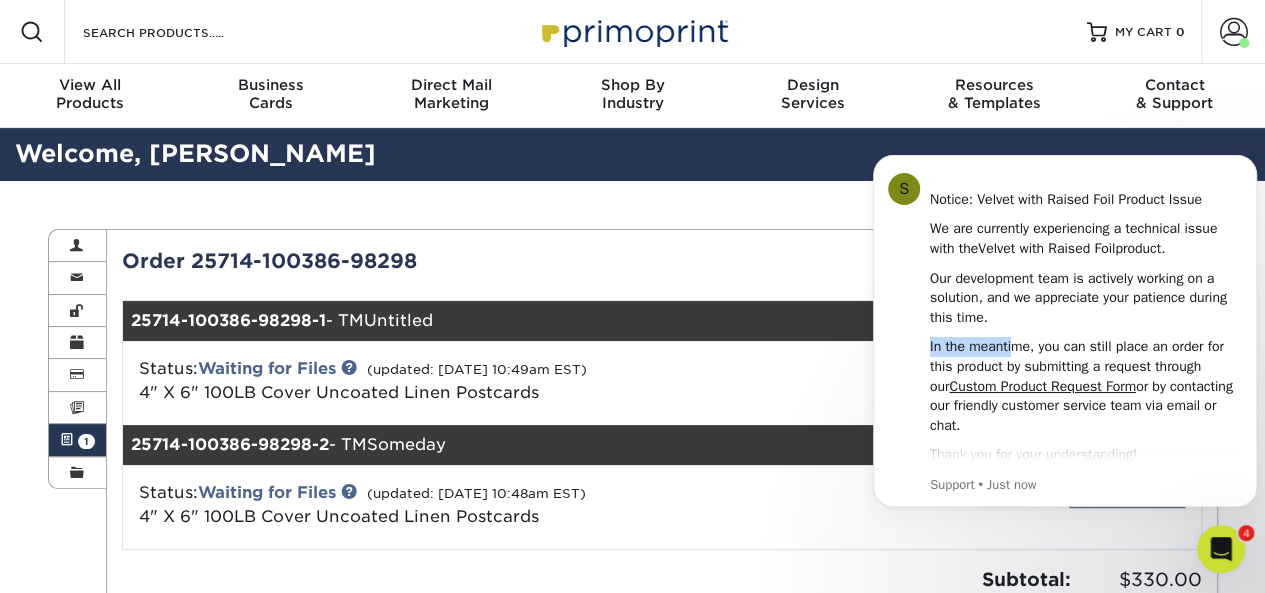 click on "S Notice: Velvet with Raised Foil Product Issue   We are currently experiencing a technical issue with the  Velvet with Raised Foil  product.                                                                    Our development team is actively working on a solution, and we appreciate your patience during this time.   In the meantime, you can still place an order for this product by submitting a request through our  Custom Product Request Form  or by contacting our friendly customer service team via email or chat.   Thank you for your understanding! Customer Service Hours; 9am-5pm EST Support • Just now" 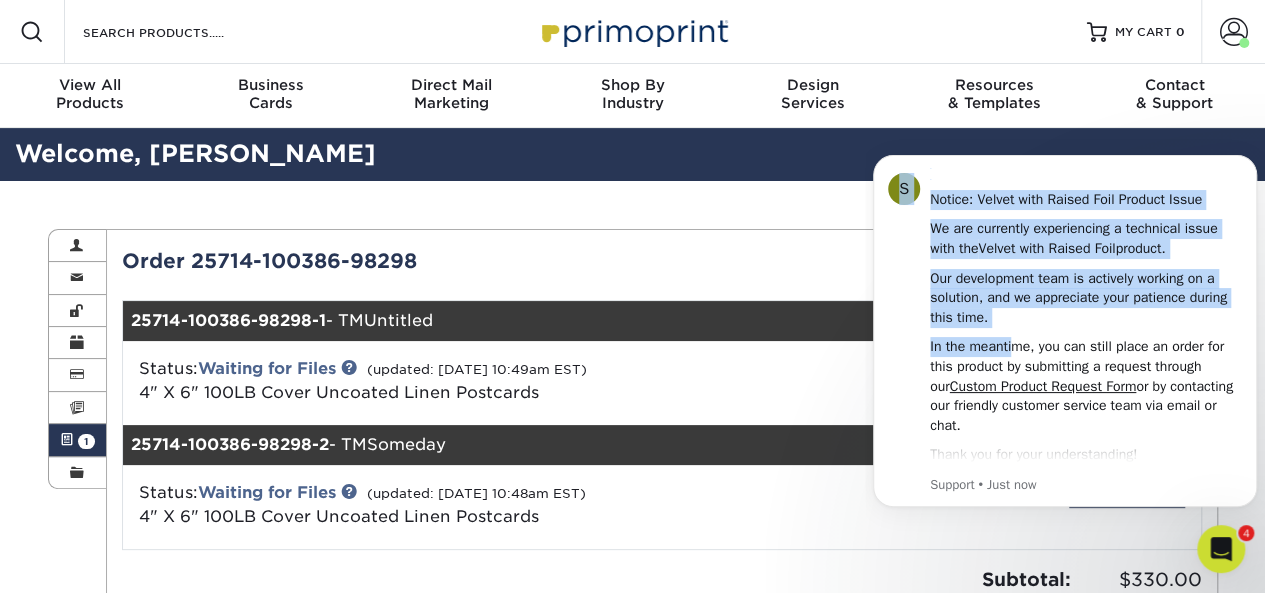 click 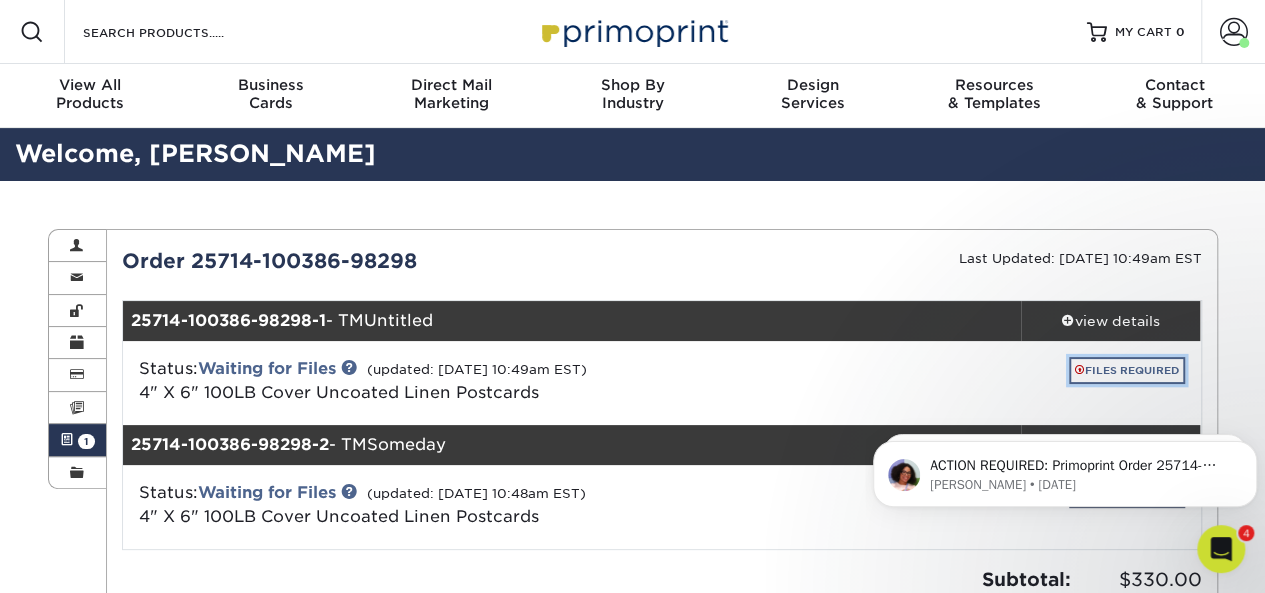 click on "FILES REQUIRED" at bounding box center (1127, 370) 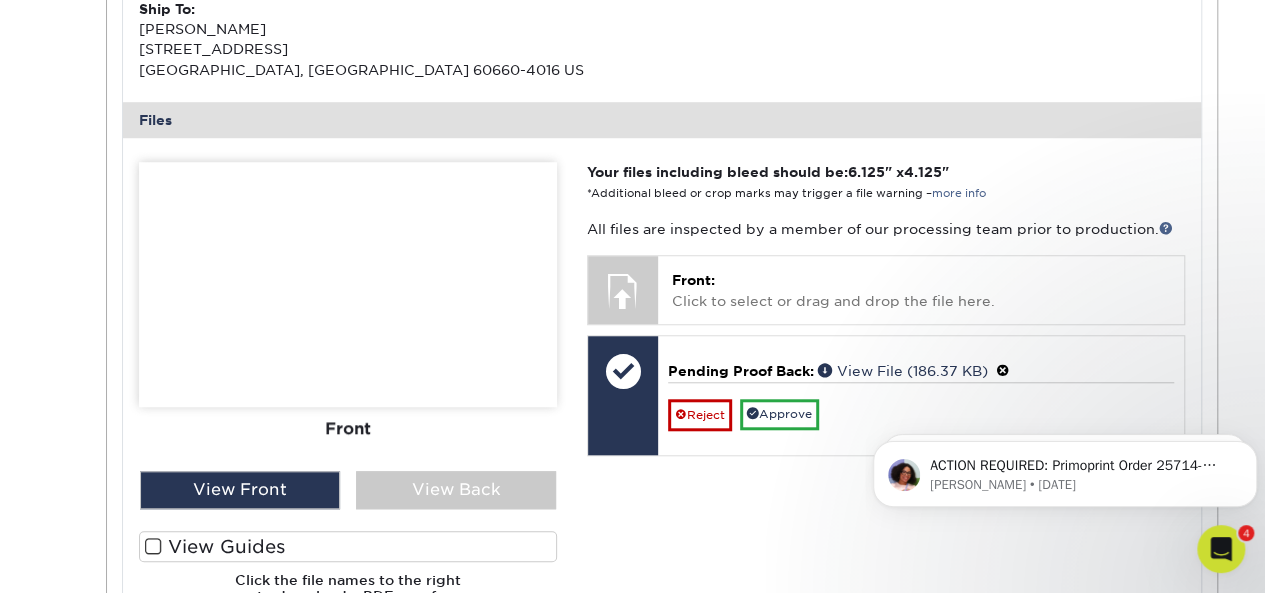 scroll, scrollTop: 708, scrollLeft: 0, axis: vertical 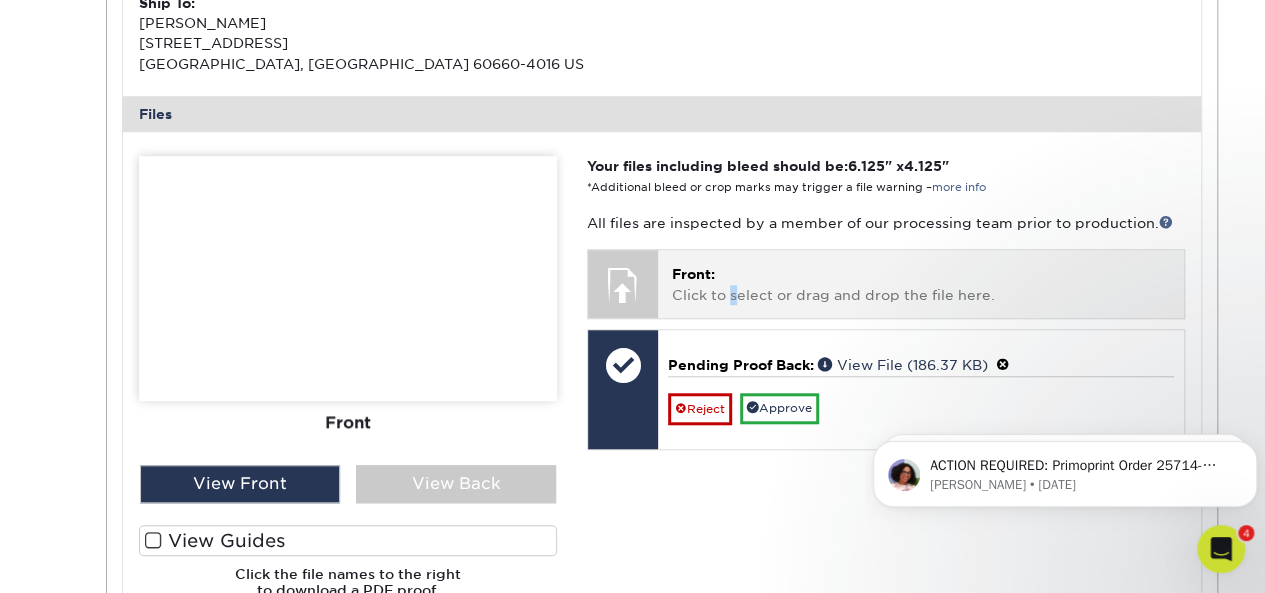 click on "Front: Click to select or drag and drop the file here." at bounding box center [920, 284] 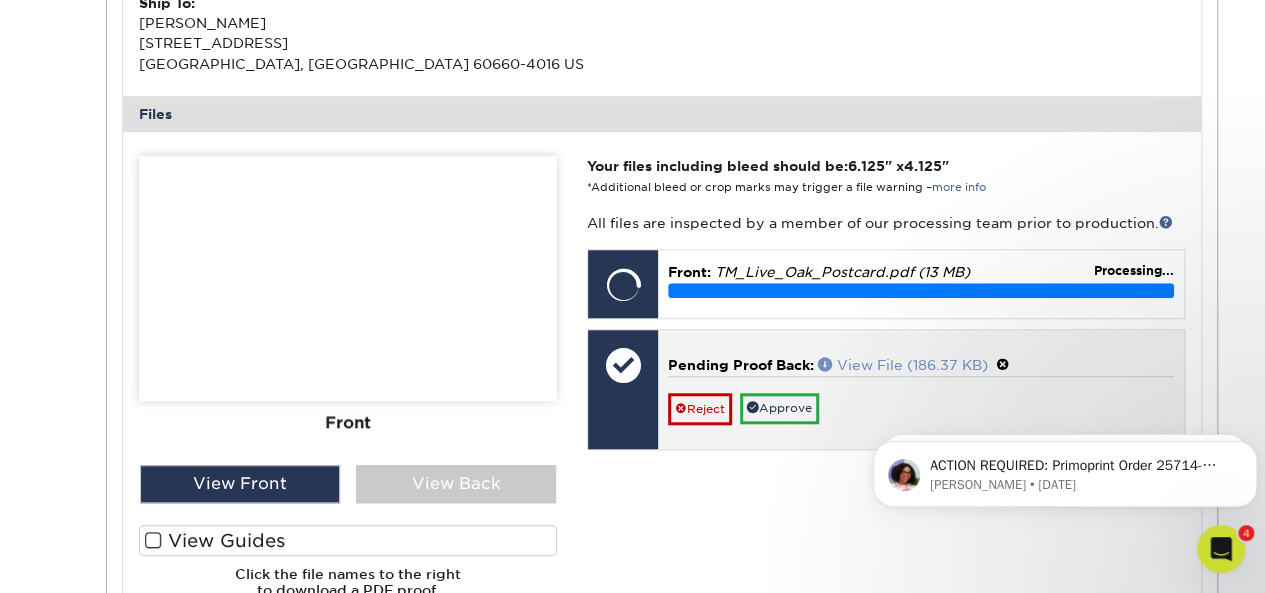 click on "View File (186.37 KB)" at bounding box center (903, 365) 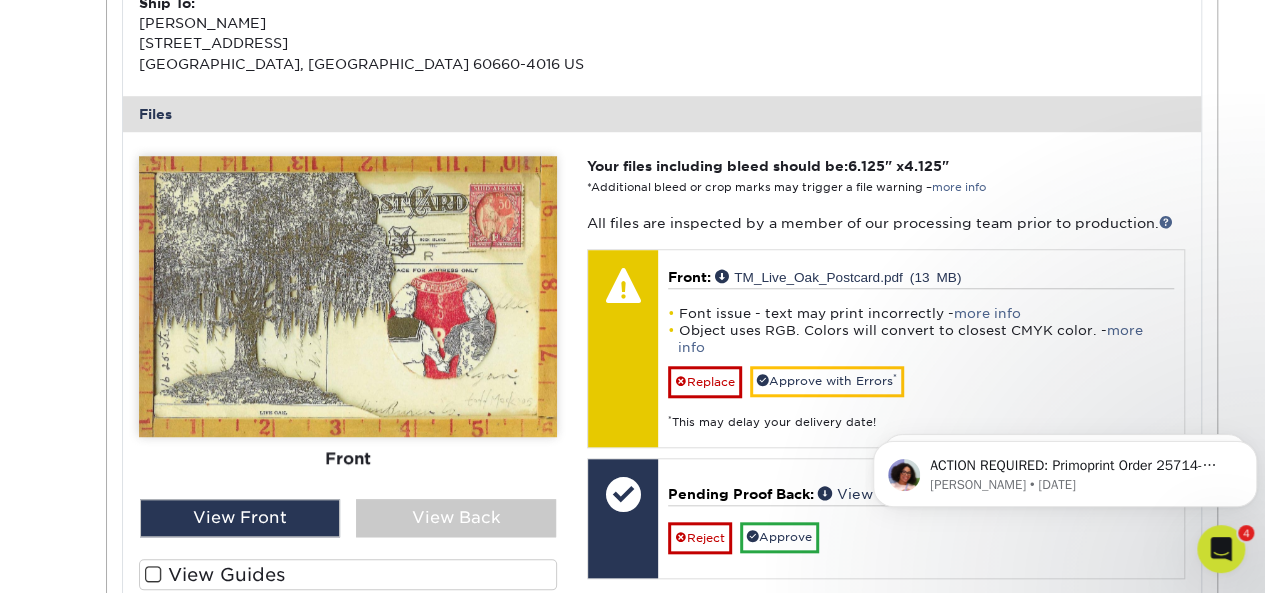 click 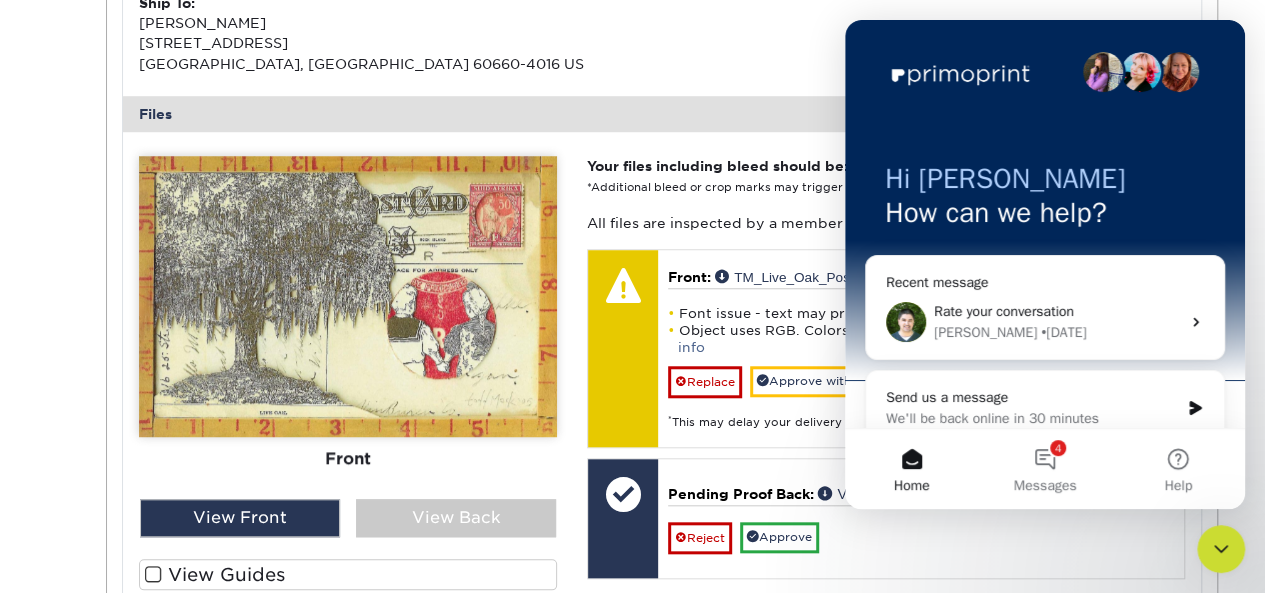 click on "Send us a message We'll be back online in 30 minutes" at bounding box center (1045, 408) 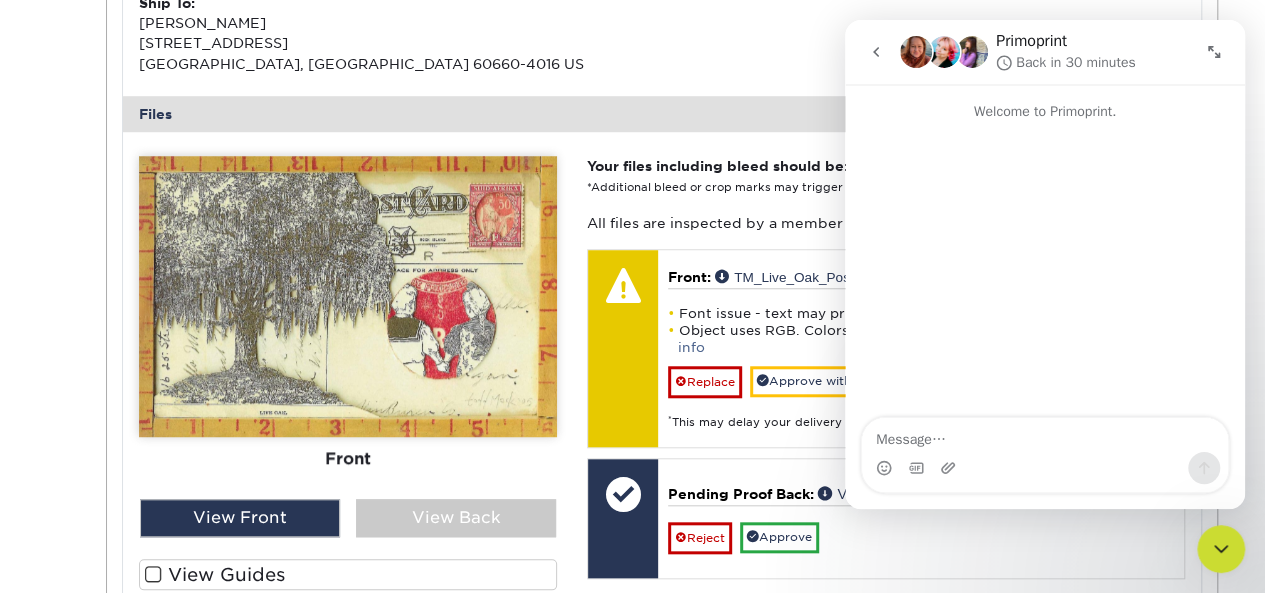 click 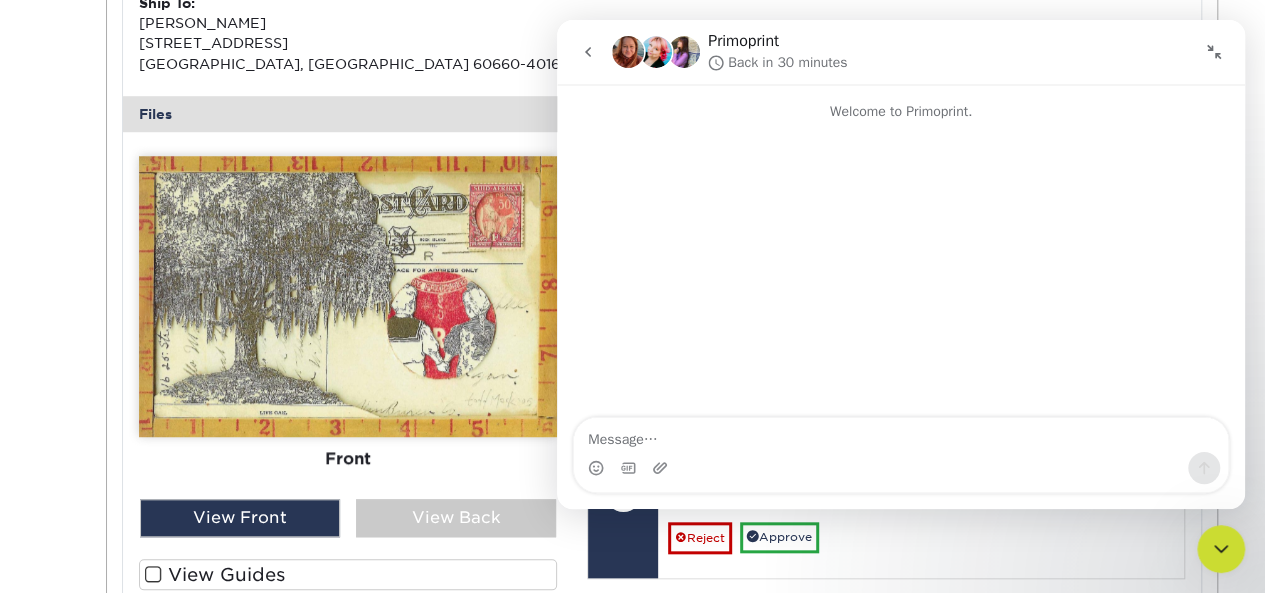 click 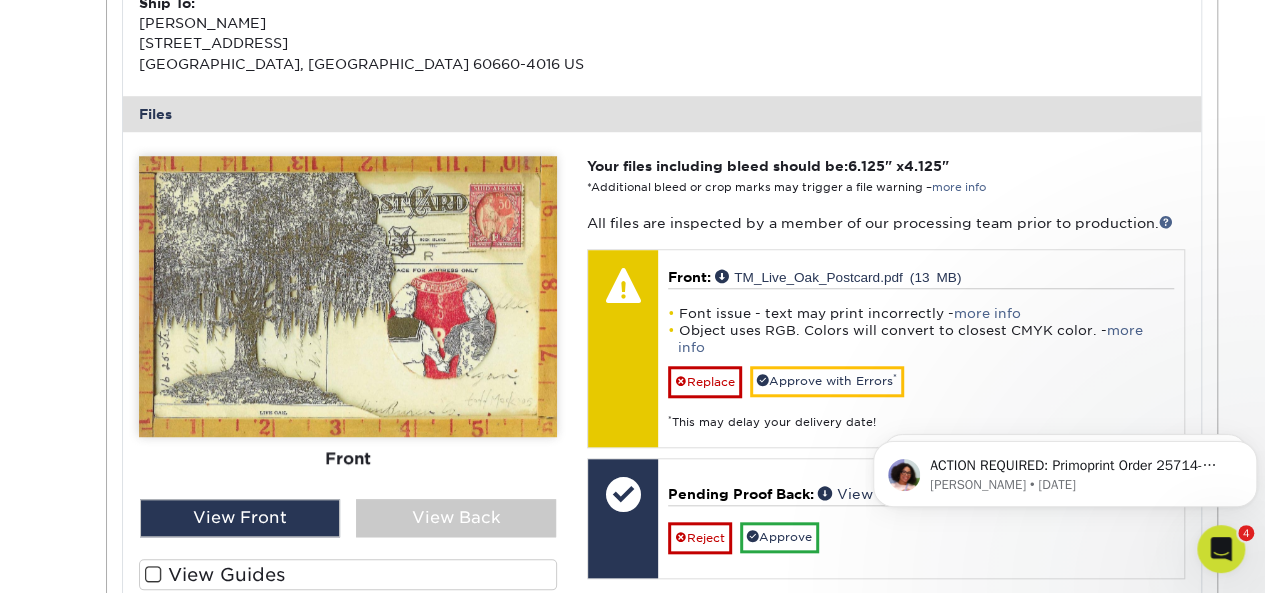 scroll, scrollTop: 0, scrollLeft: 0, axis: both 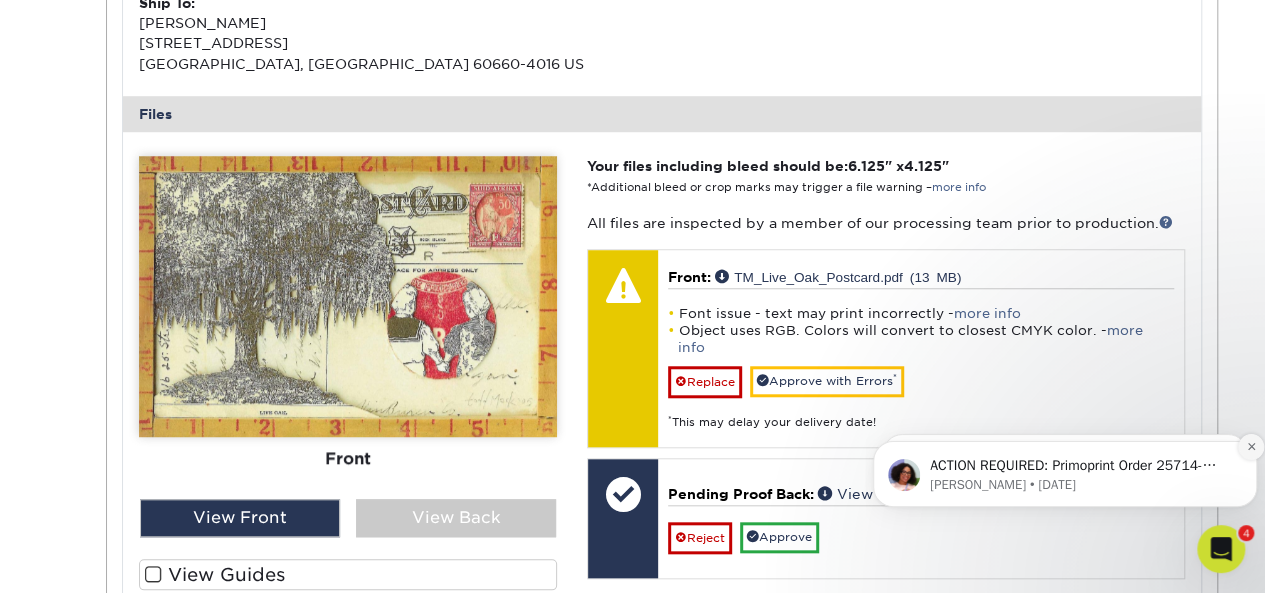 click 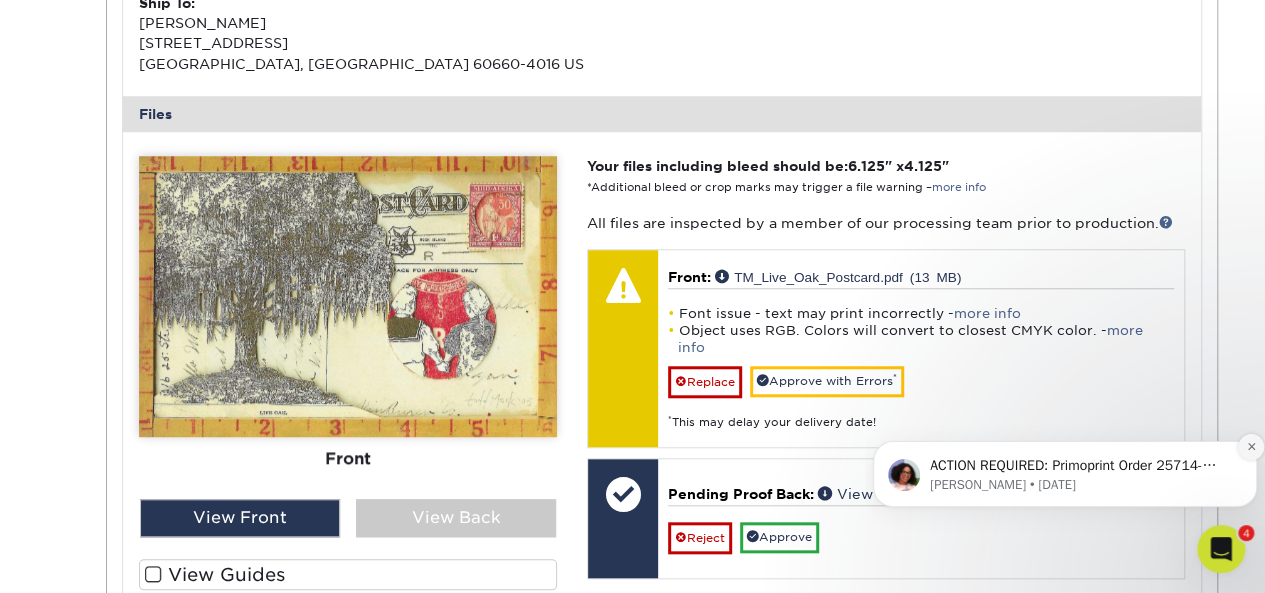 click 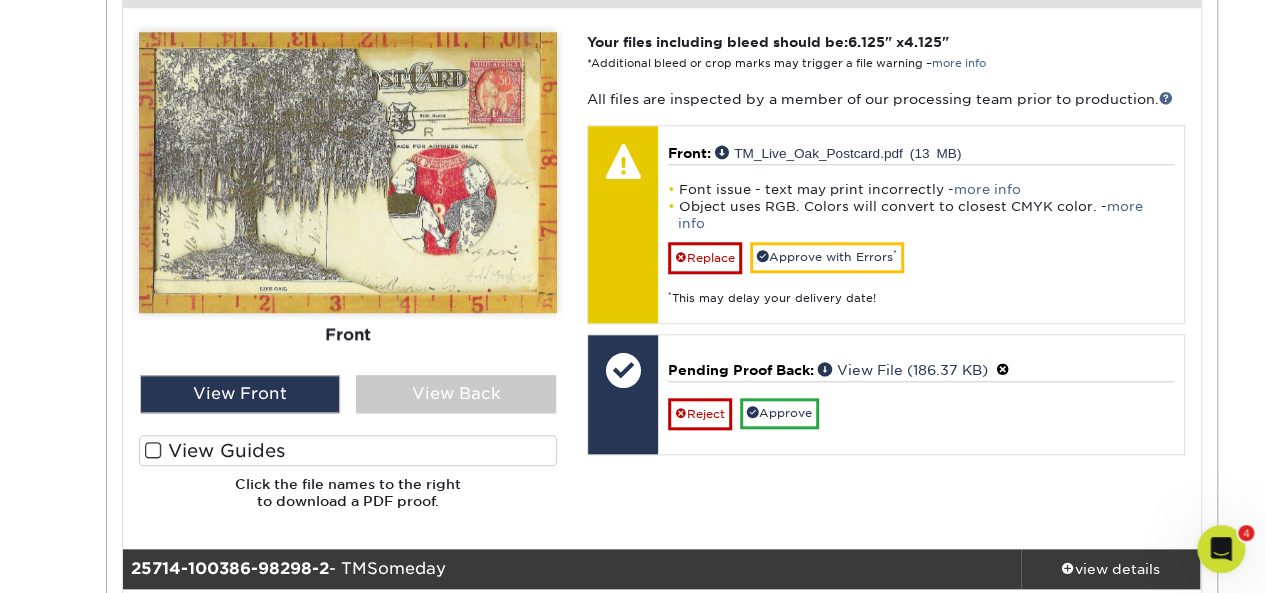 scroll, scrollTop: 894, scrollLeft: 0, axis: vertical 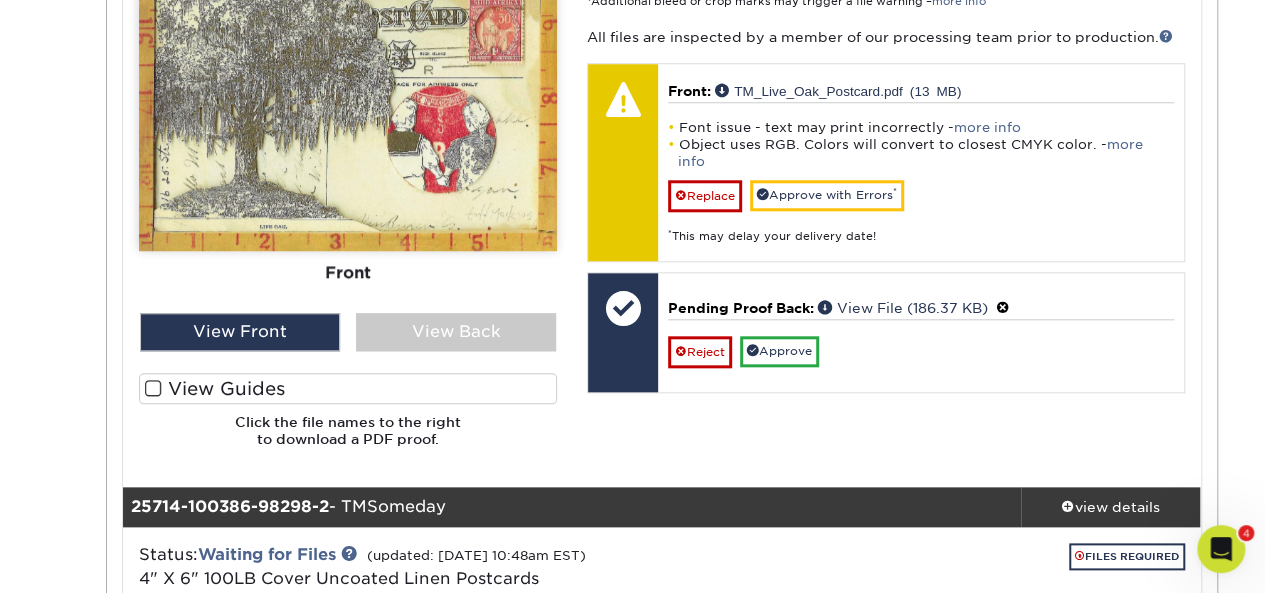 click at bounding box center (153, 388) 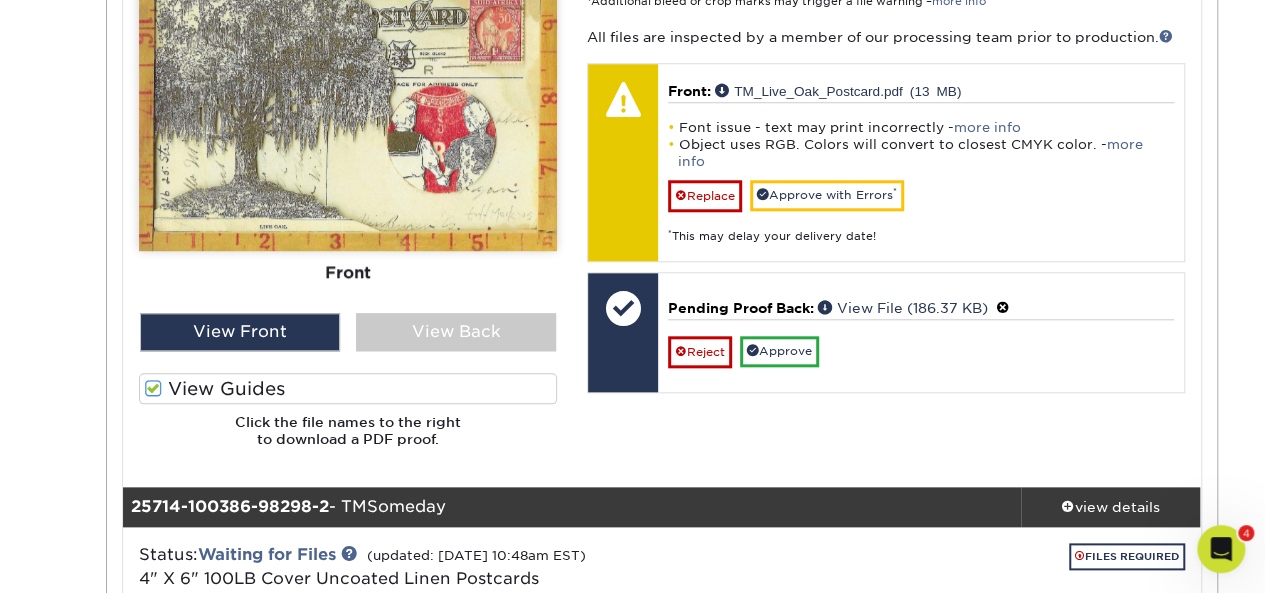 scroll, scrollTop: 1203, scrollLeft: 0, axis: vertical 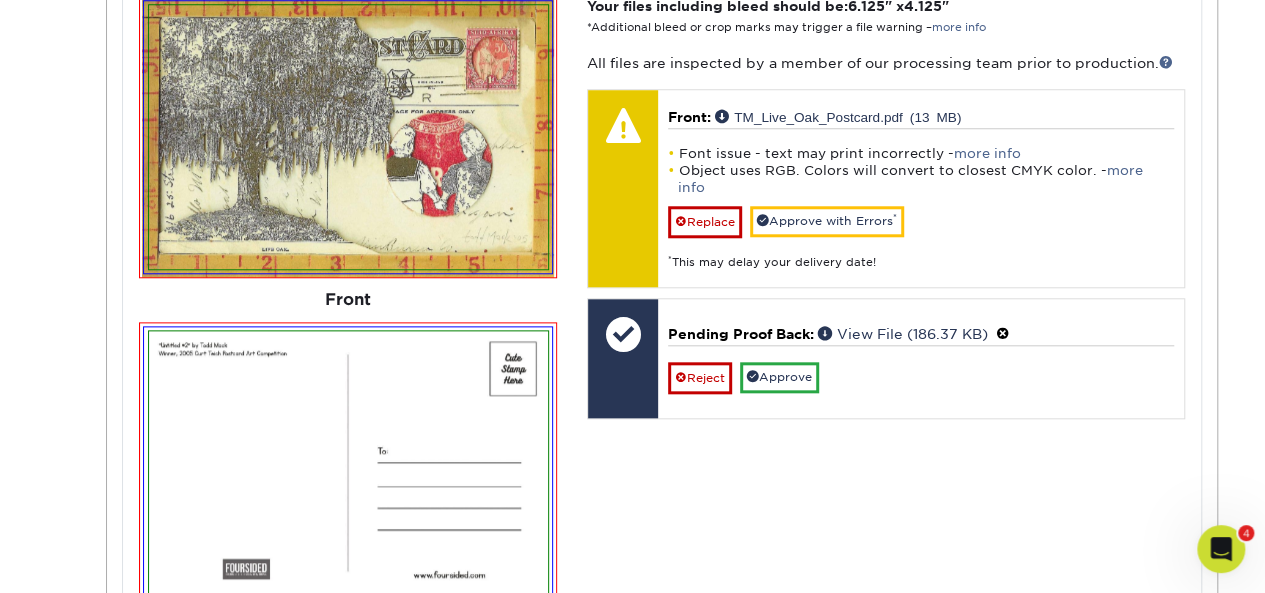 click at bounding box center (348, 136) 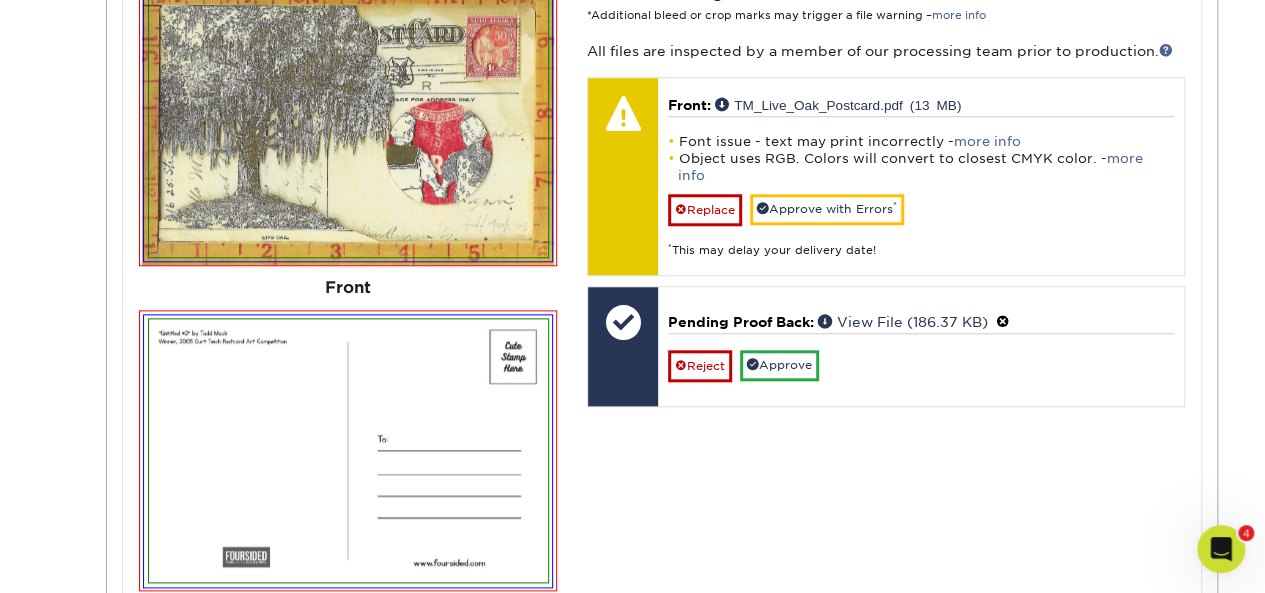 scroll, scrollTop: 914, scrollLeft: 0, axis: vertical 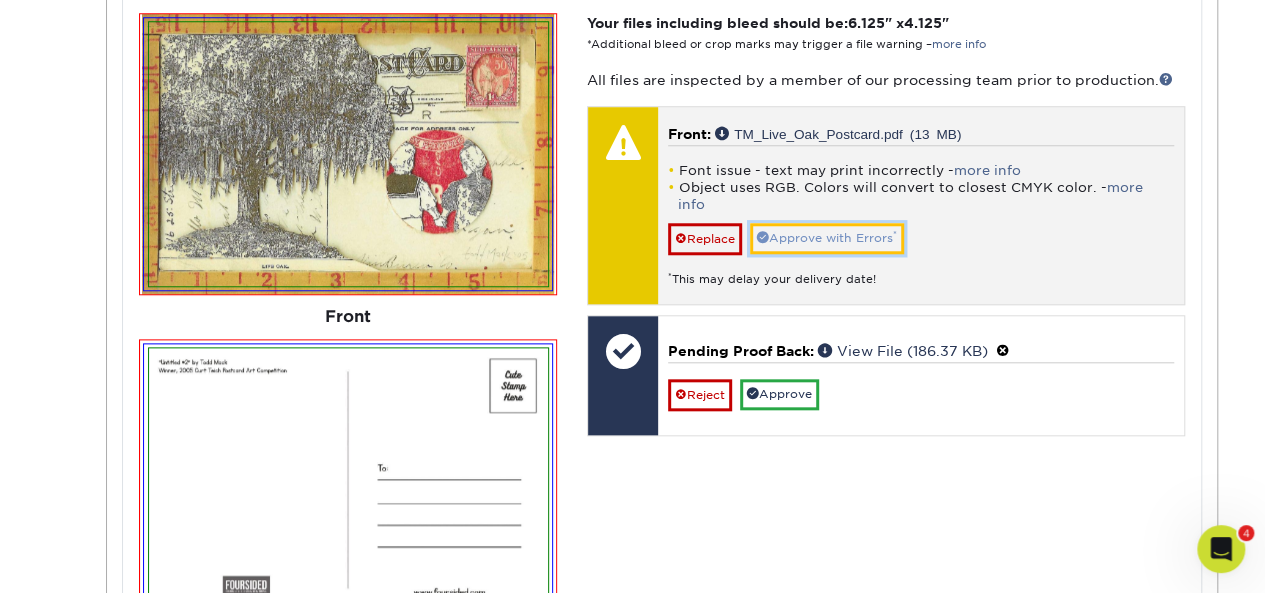 click on "Approve with Errors *" at bounding box center (827, 238) 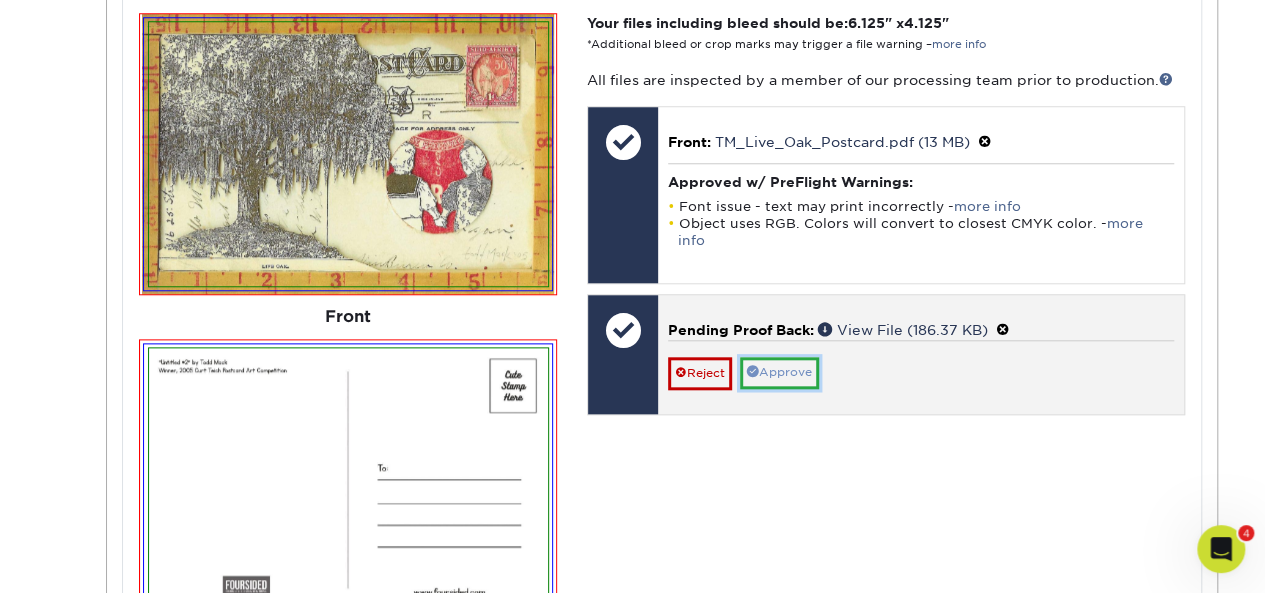 click on "Approve" at bounding box center (779, 372) 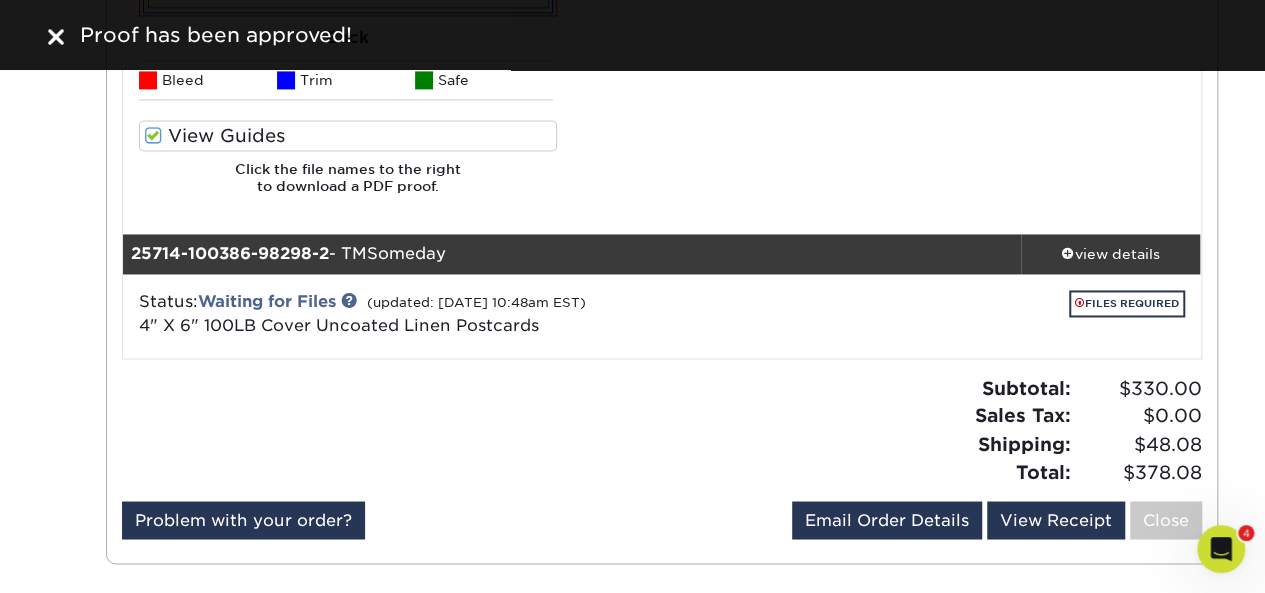 scroll, scrollTop: 1490, scrollLeft: 0, axis: vertical 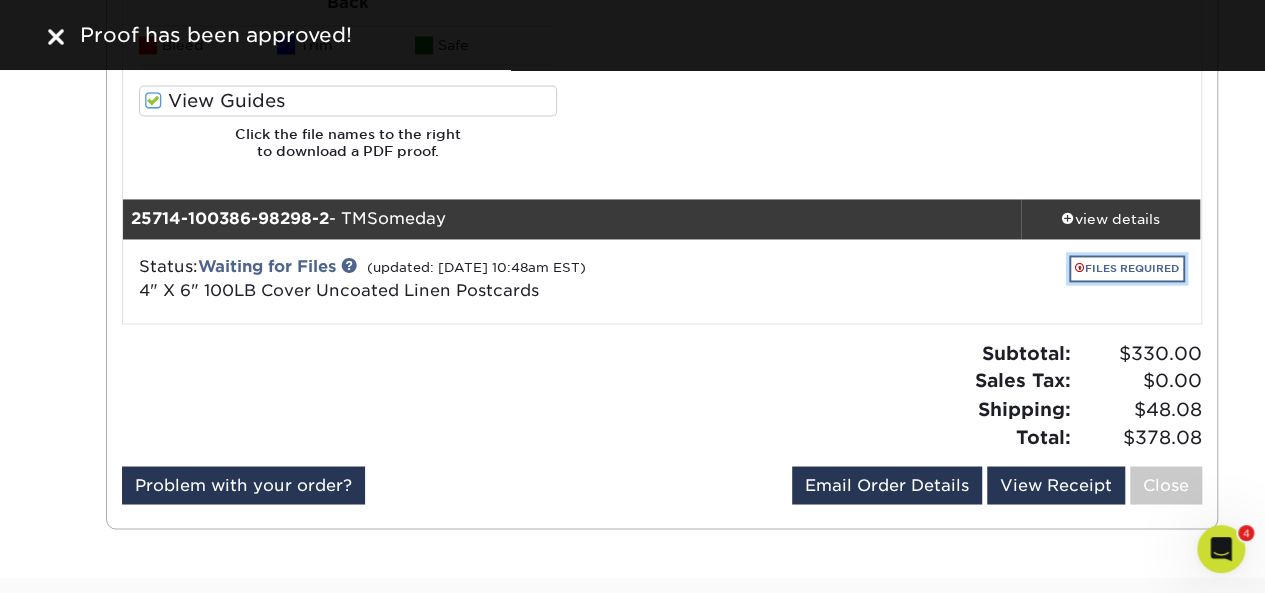click on "FILES REQUIRED" at bounding box center (1127, 268) 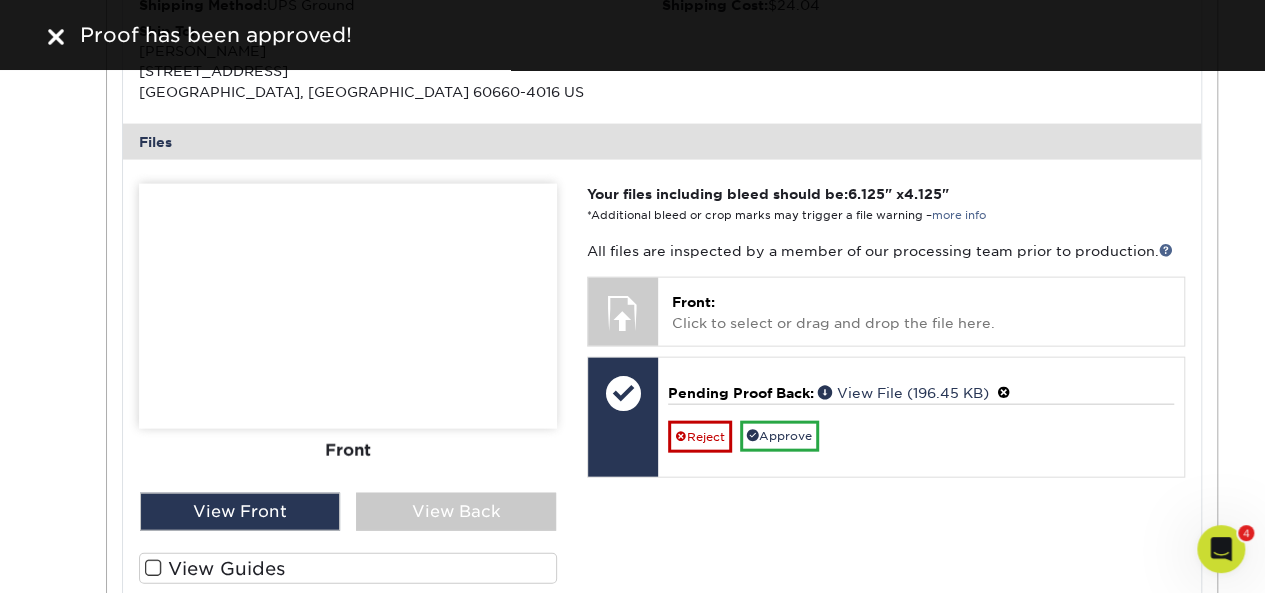 scroll, scrollTop: 2098, scrollLeft: 0, axis: vertical 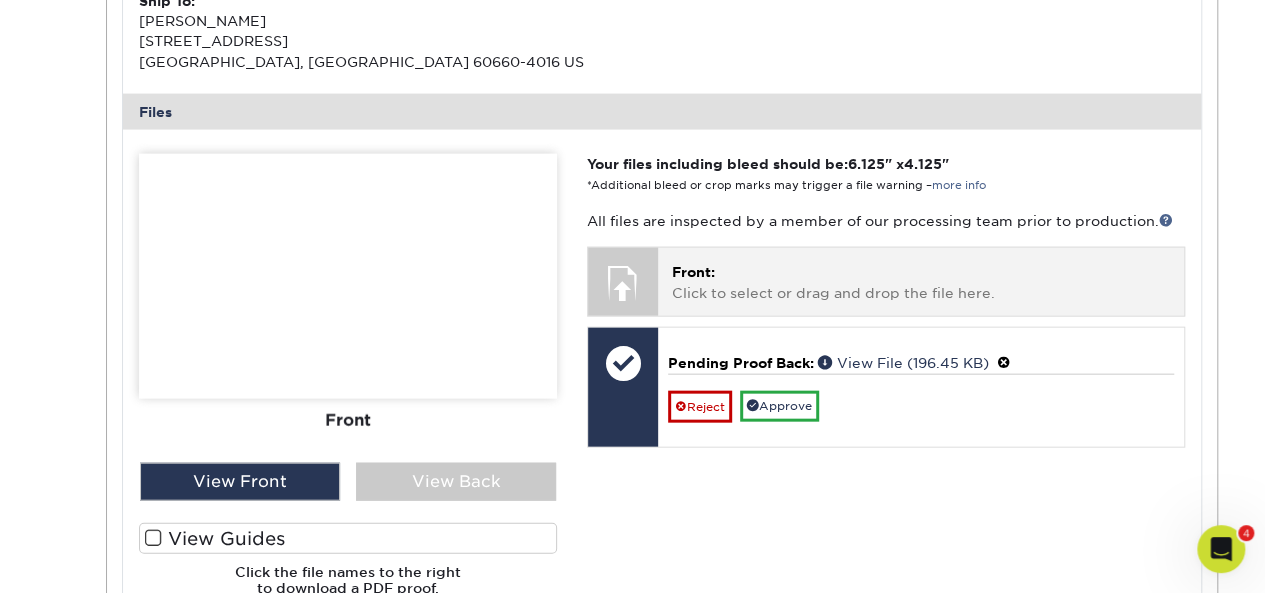 click on "Front: Click to select or drag and drop the file here." at bounding box center [920, 282] 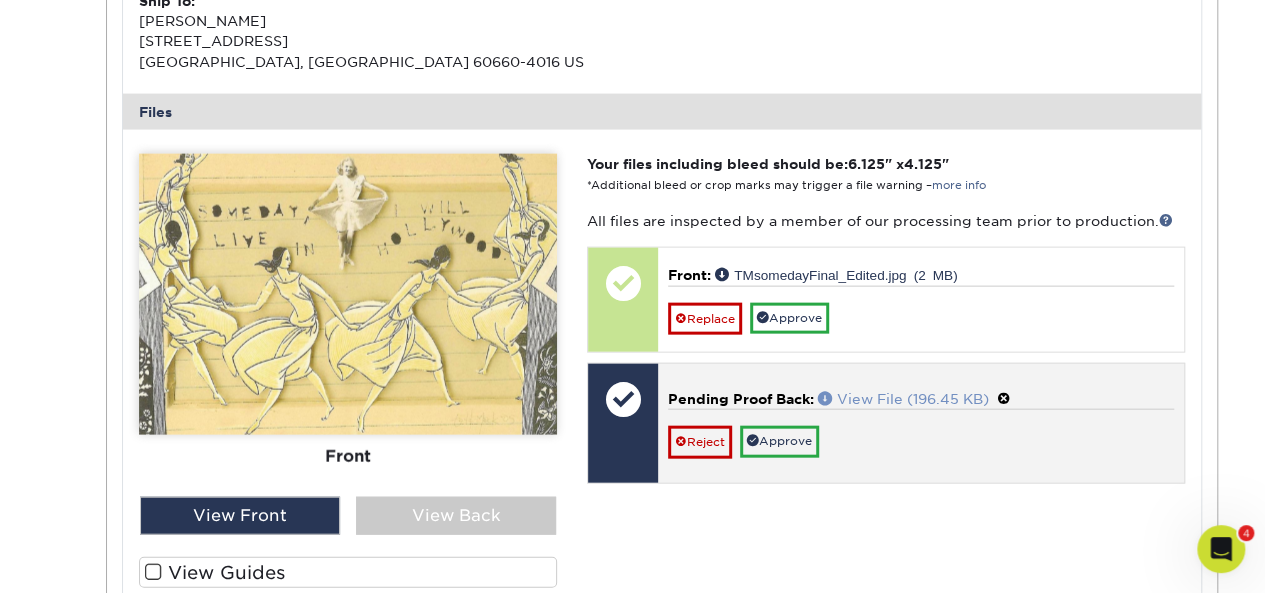 click on "View File (196.45 KB)" at bounding box center [903, 399] 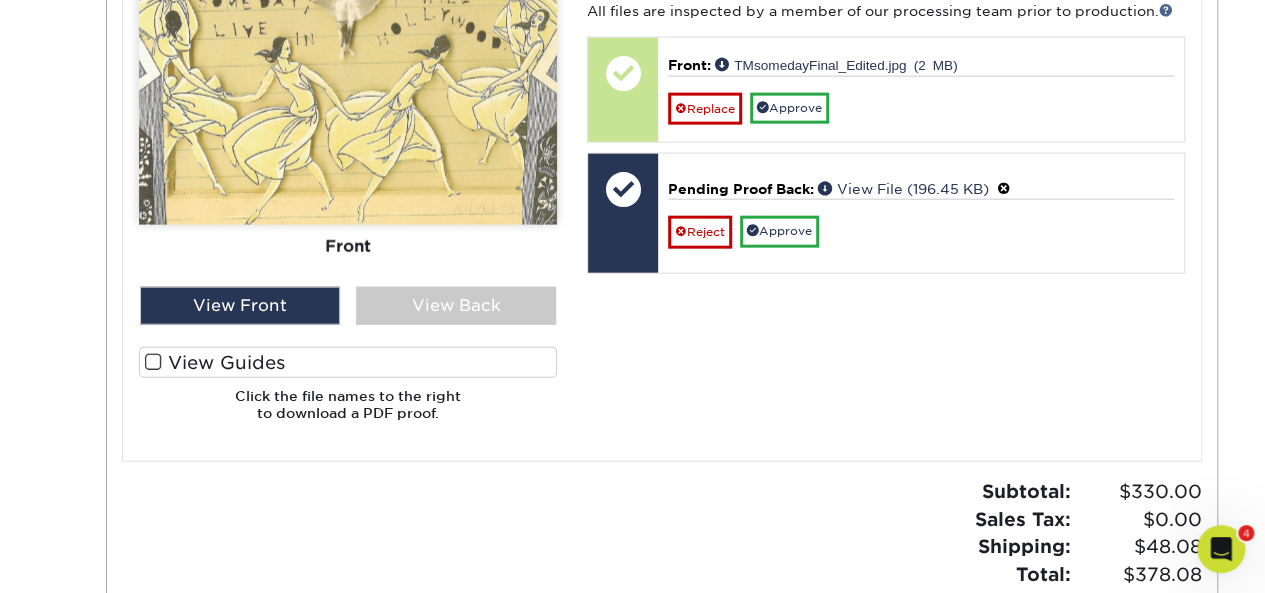 scroll, scrollTop: 2351, scrollLeft: 0, axis: vertical 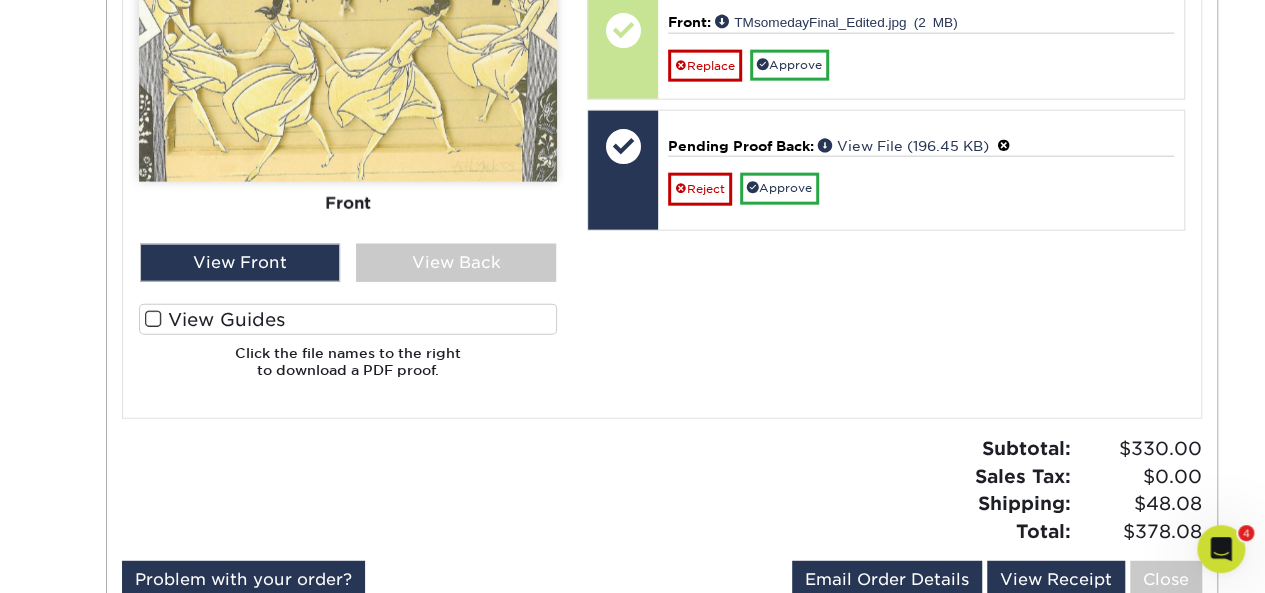 click at bounding box center (153, 319) 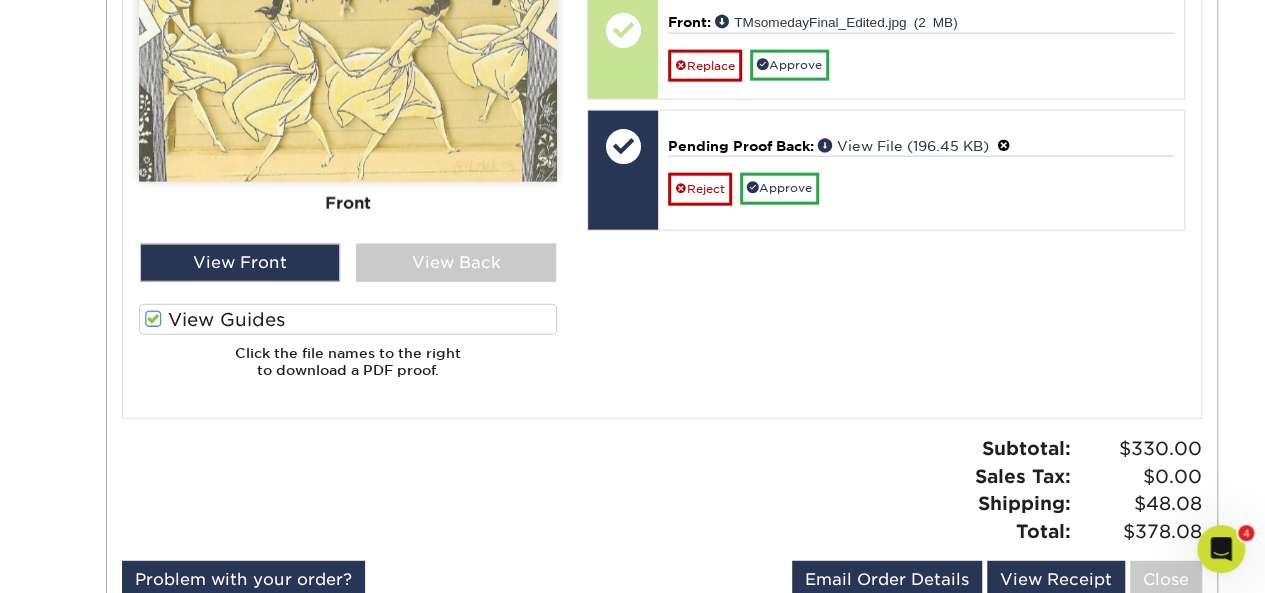 scroll, scrollTop: 2660, scrollLeft: 0, axis: vertical 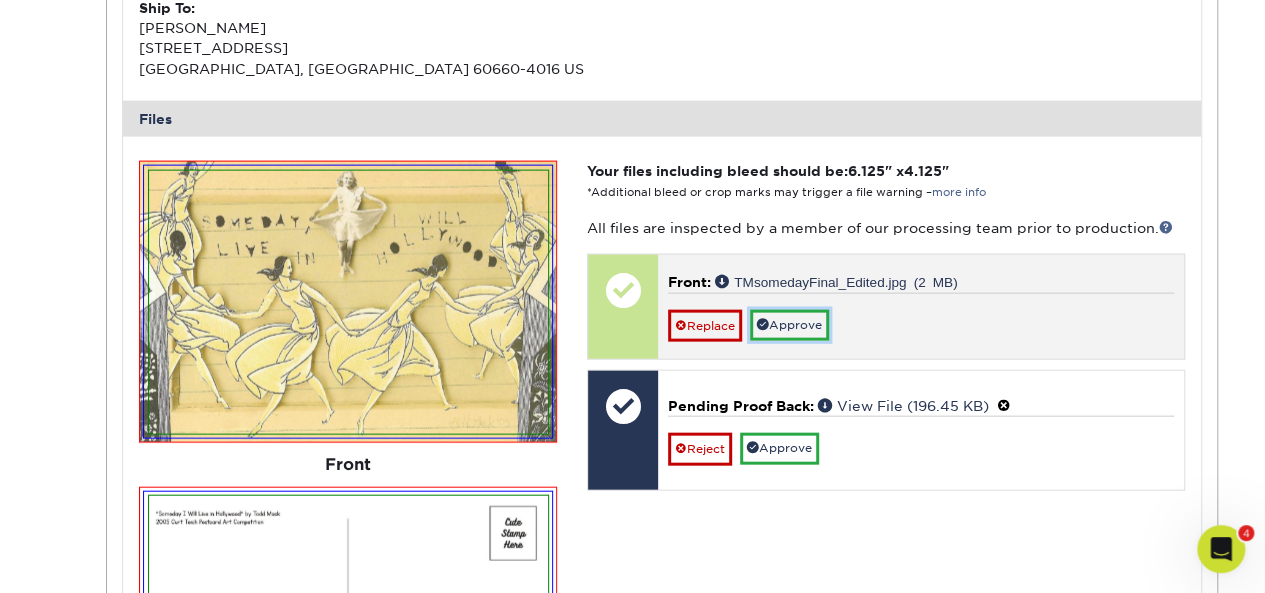 click on "Approve" at bounding box center (789, 325) 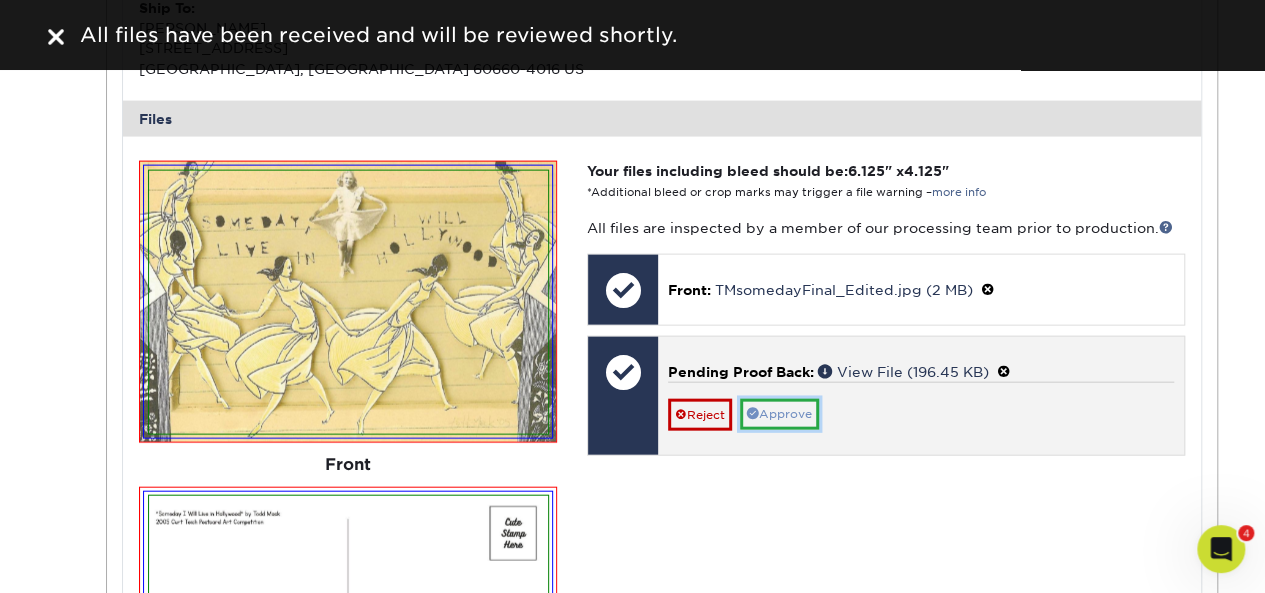 click on "Approve" at bounding box center (779, 414) 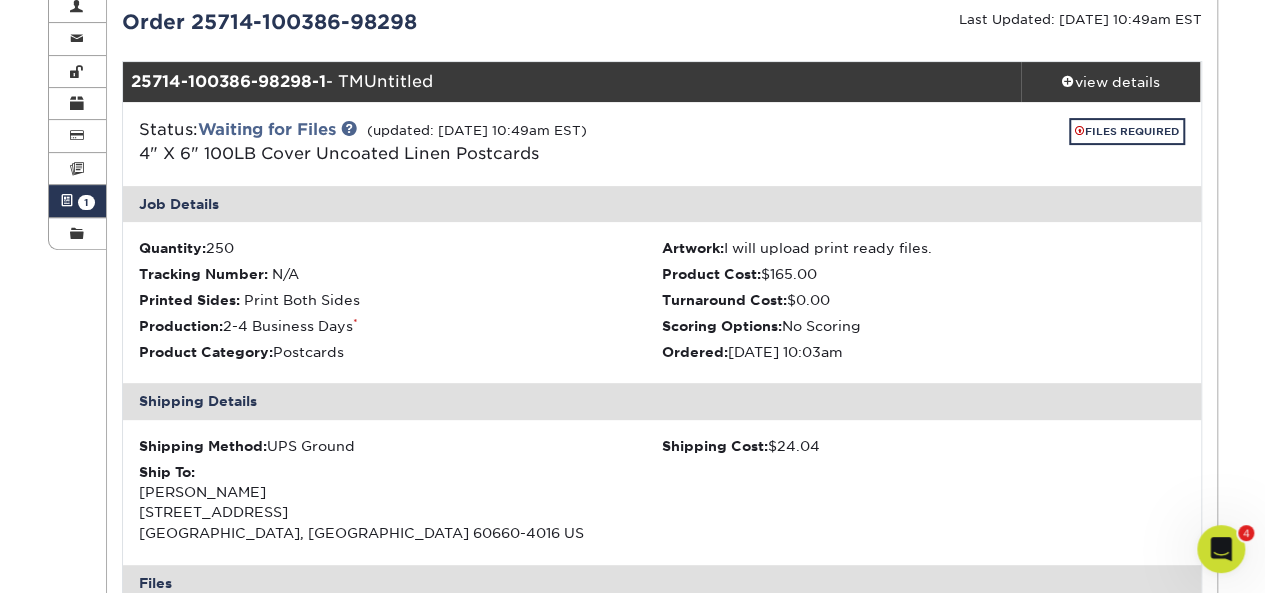 scroll, scrollTop: 0, scrollLeft: 0, axis: both 